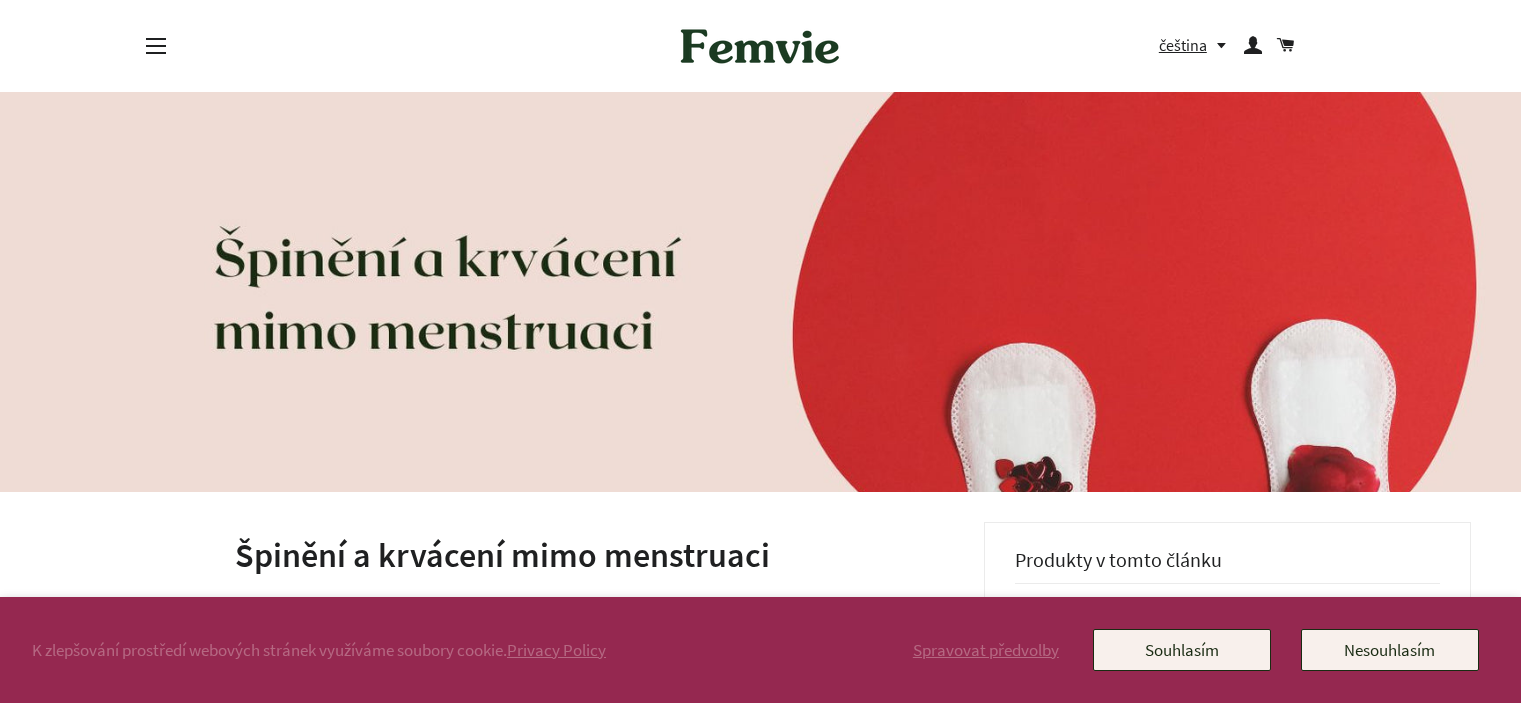 scroll, scrollTop: 0, scrollLeft: 0, axis: both 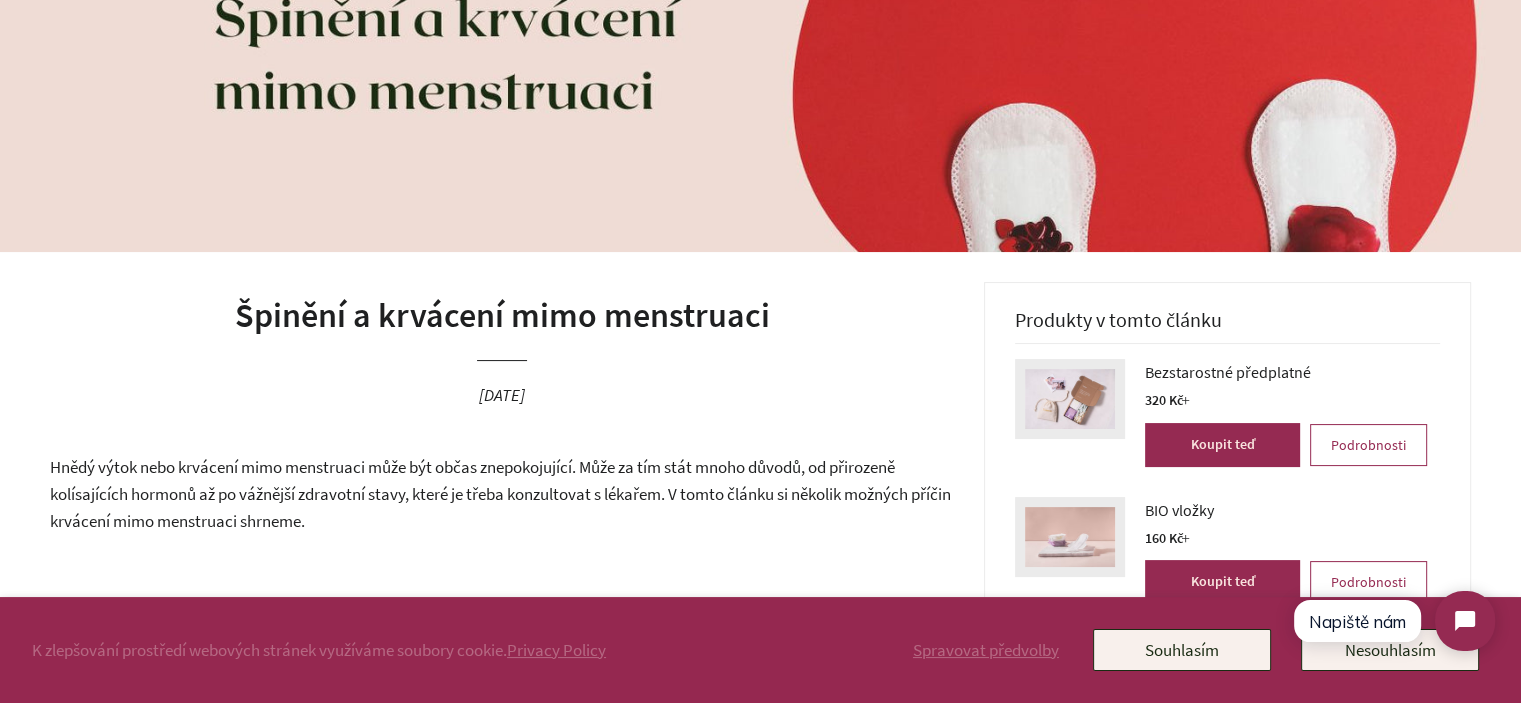 click on "Napiště nám" 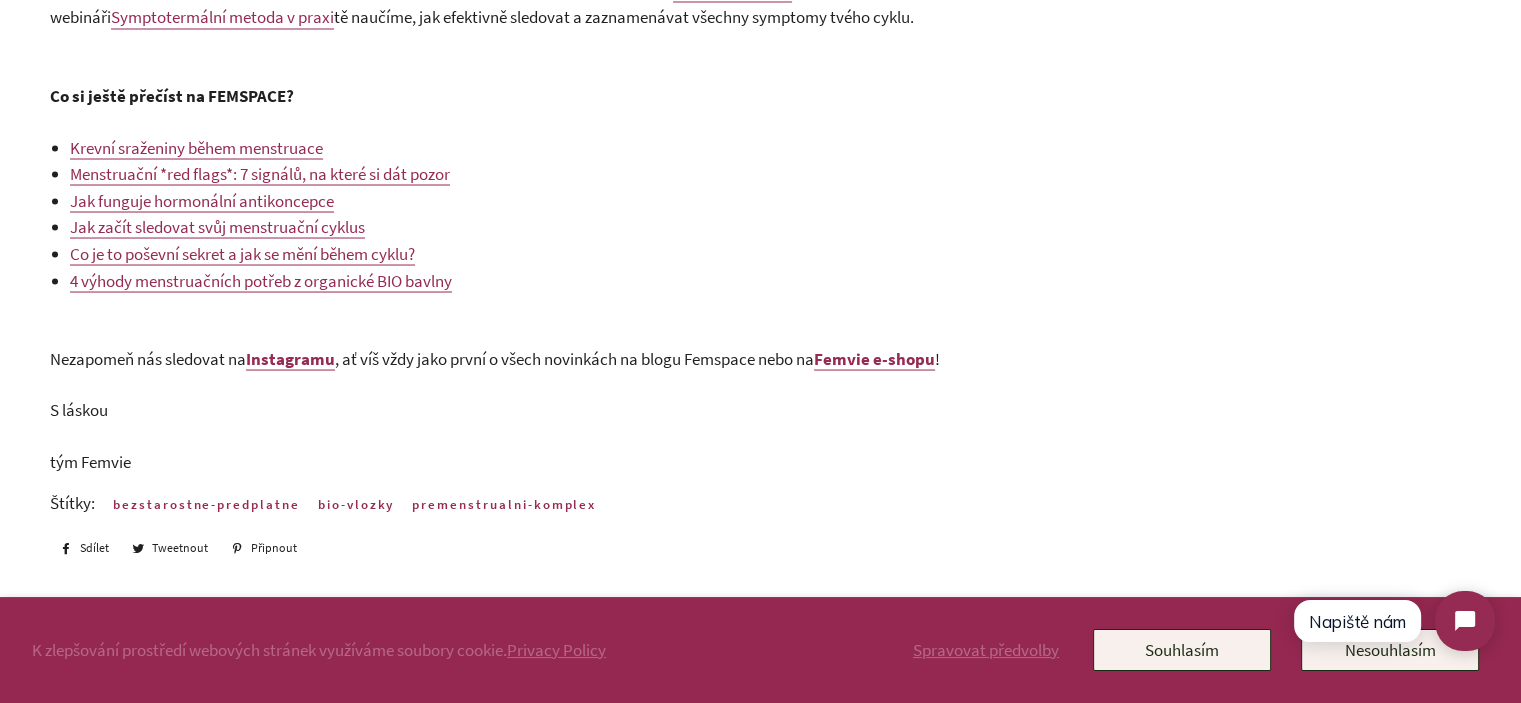 scroll, scrollTop: 3720, scrollLeft: 0, axis: vertical 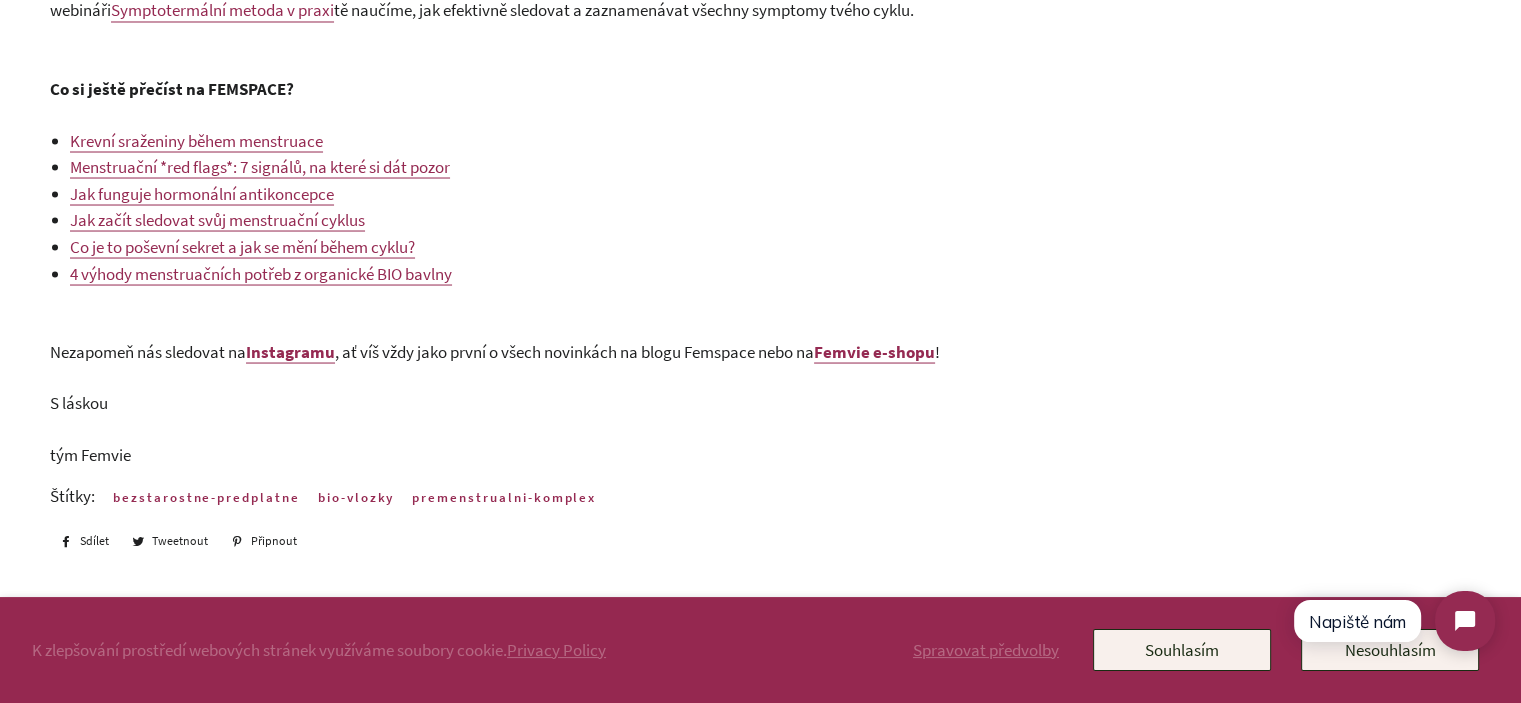 click on "Krevní sraženiny během menstruace" at bounding box center (196, 140) 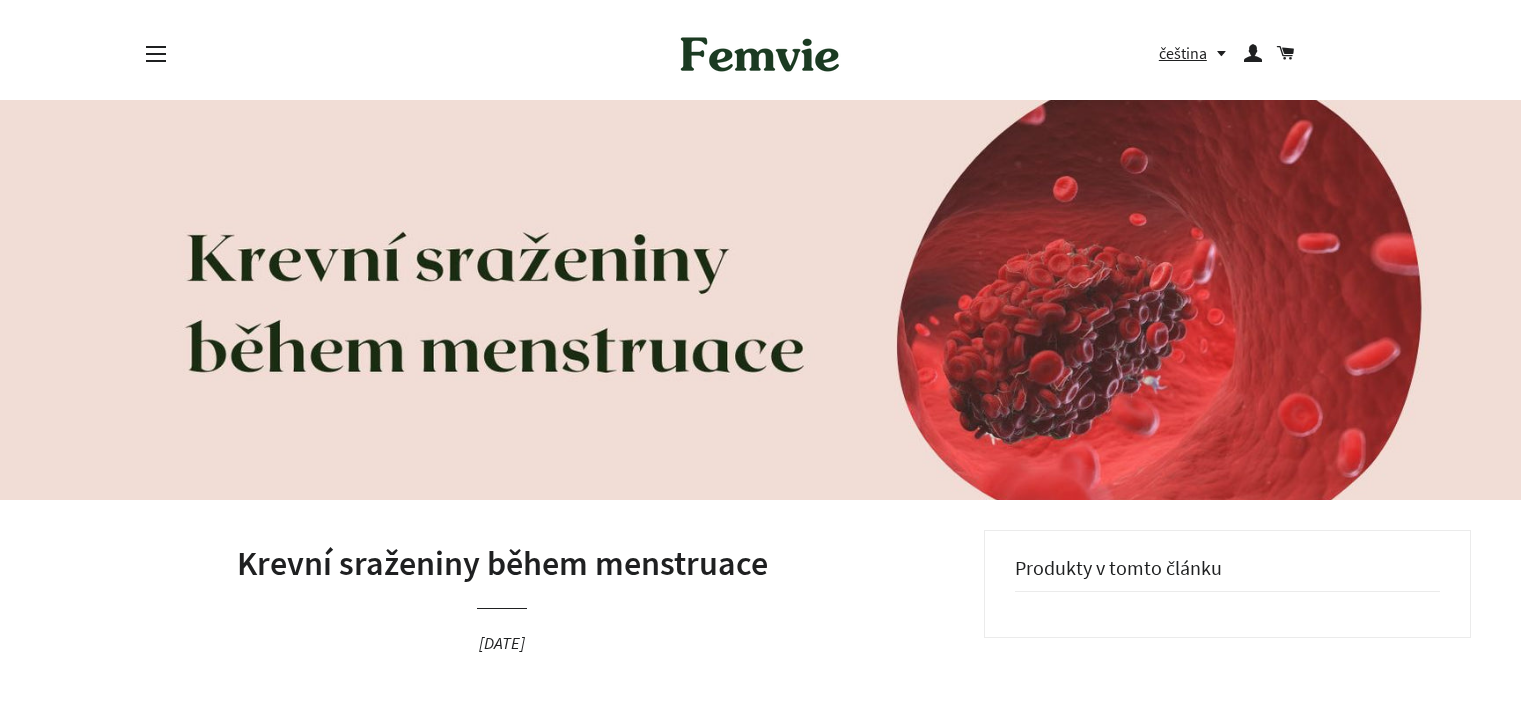 scroll, scrollTop: 0, scrollLeft: 0, axis: both 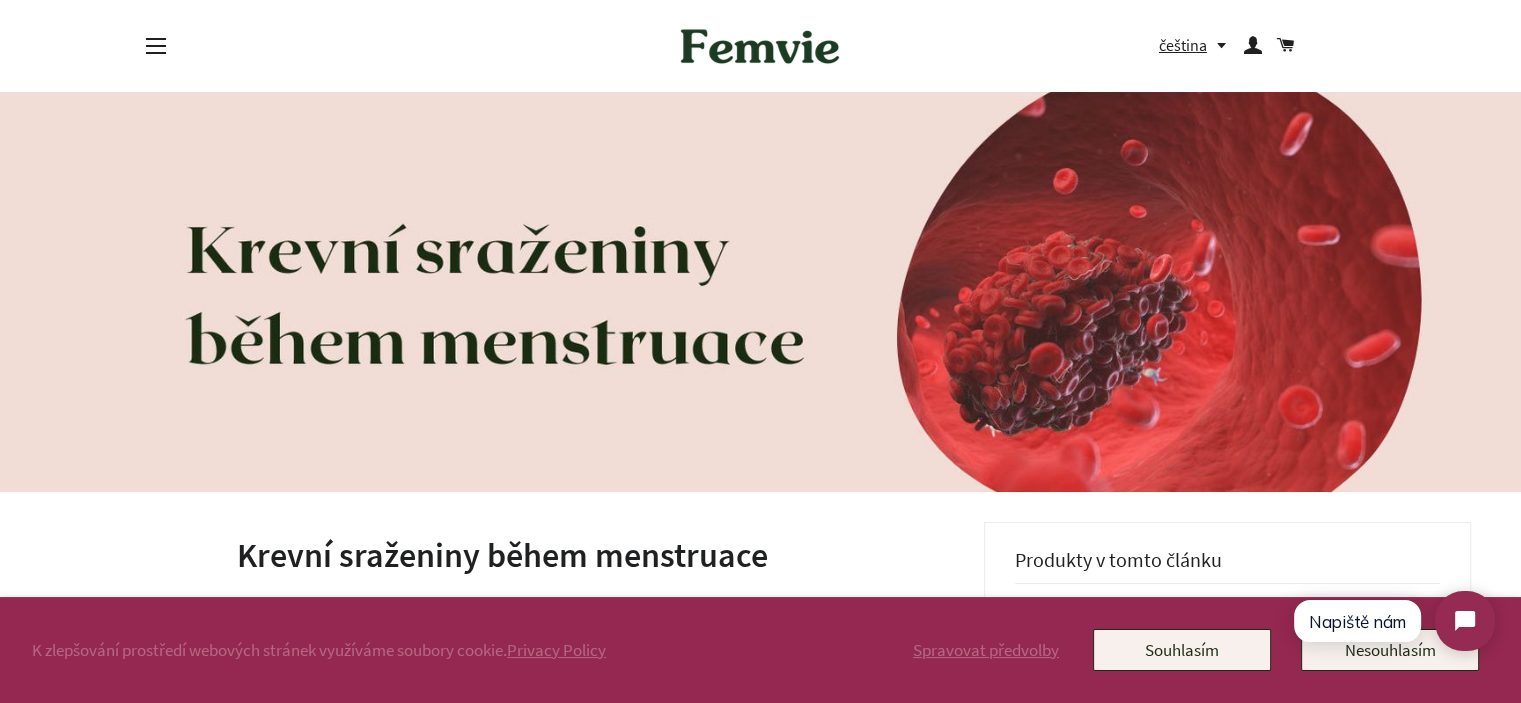click on "Spravovat předvolby" at bounding box center (986, 650) 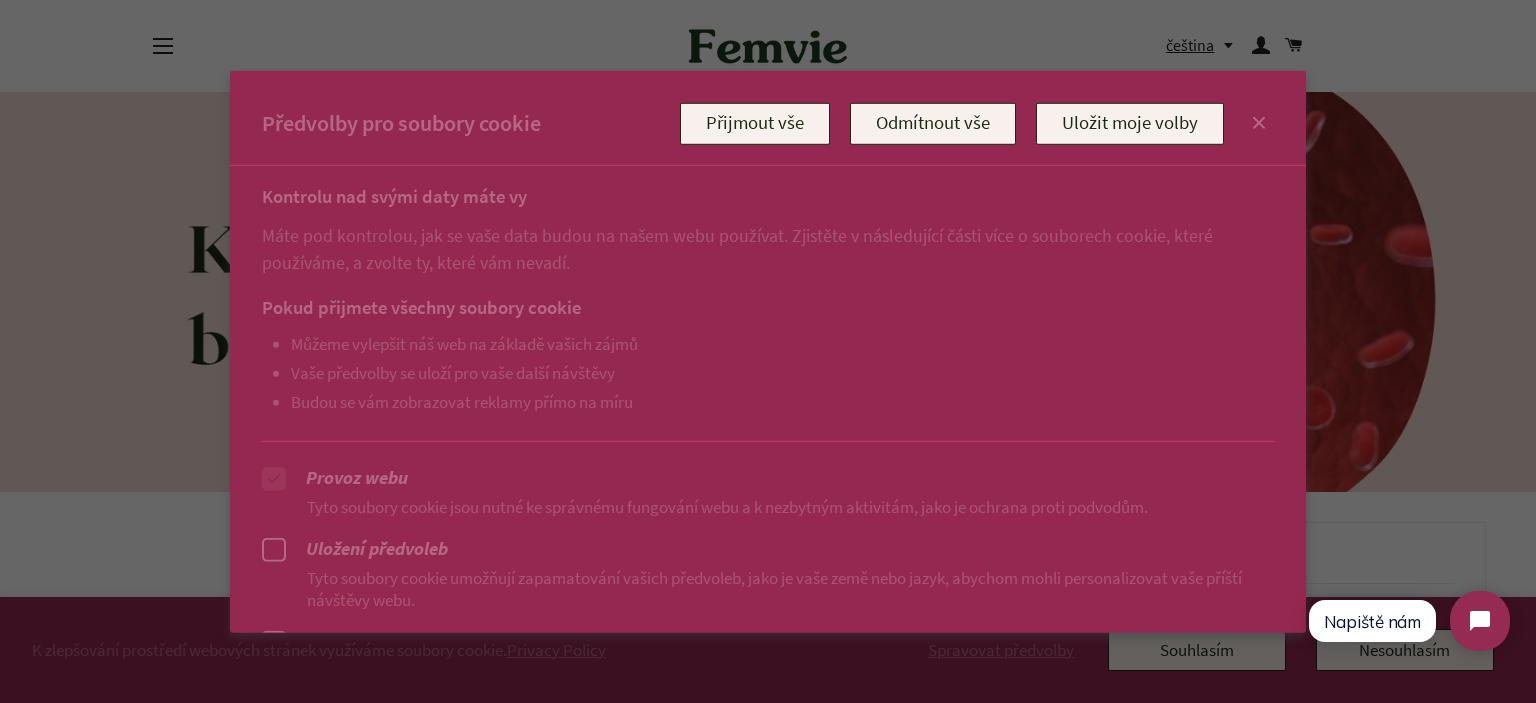click on "Odmítnout vše" at bounding box center [933, 123] 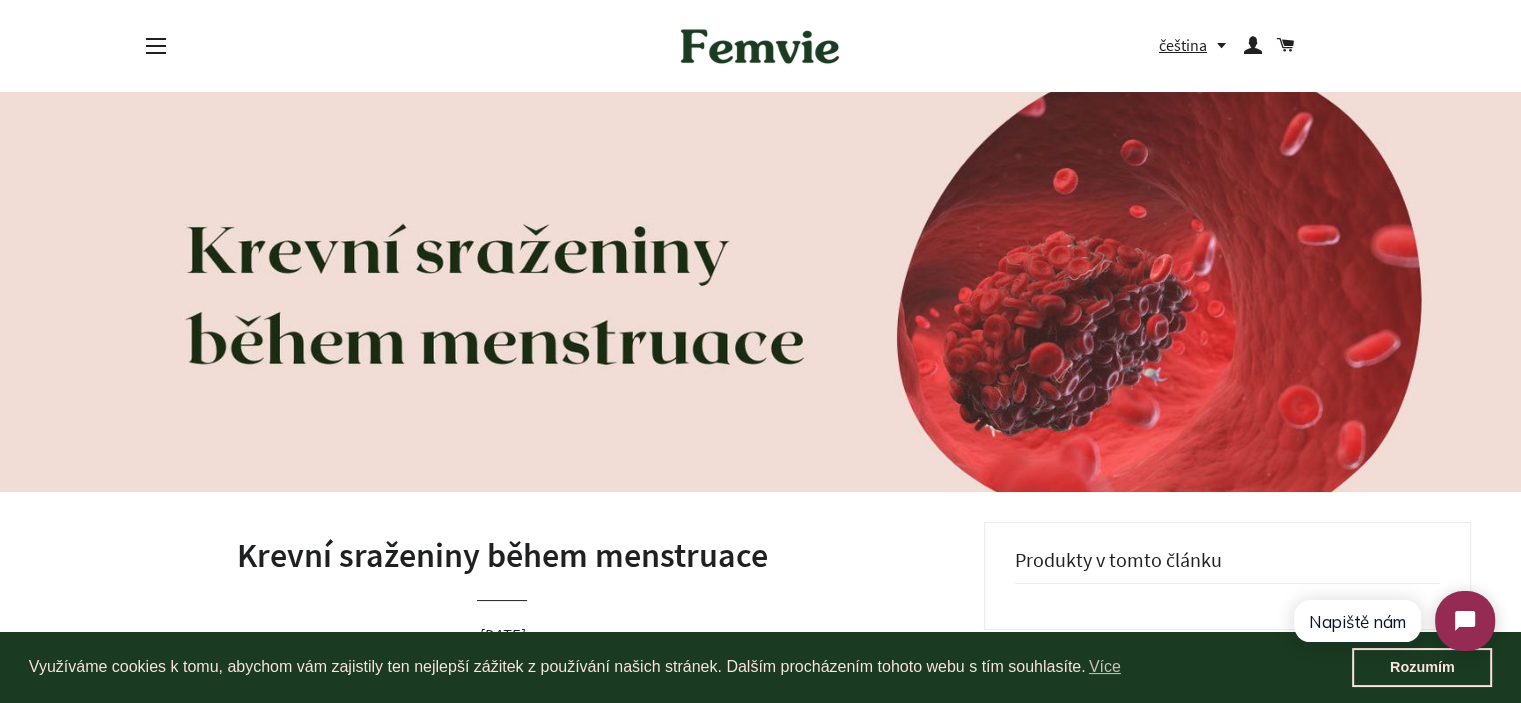 click on "Krevní sraženiny během menstruace
24. březen 2024
Možná se ptáš, co dělat, když zpozoruješ krevní sraženiny během menstruace?  Zpozorovat sraženiny v menstruační krvi může být znepokojivé, hlavně pokud tě překvapí jednou za čas. Ve většině případů však menstruační sraženiny nemusí být nutně důvodem k obavám. Zjisti, proč a jak vznikají a kdy je třeba zpozornět.
Jak vypadá krevní sraženina
Menstruační krevní sraženina je směsí krvinek, tkáně z děložní sliznice a bílkovin v krvi, které pomáhají regulovat její tok. Obvykle mají  hustou, hrudkovitou či vláknitou strukturu  a mohou se lišit tvarem i barvou. Můžeš se setkat s jasně červenými menstruačními sraženinami, ale také mohou být zbarvené  tmavě červeně až téměř do černa .
Jak krevní sraženiny vznikají
.
Kdy zpozornět" at bounding box center [760, 1616] 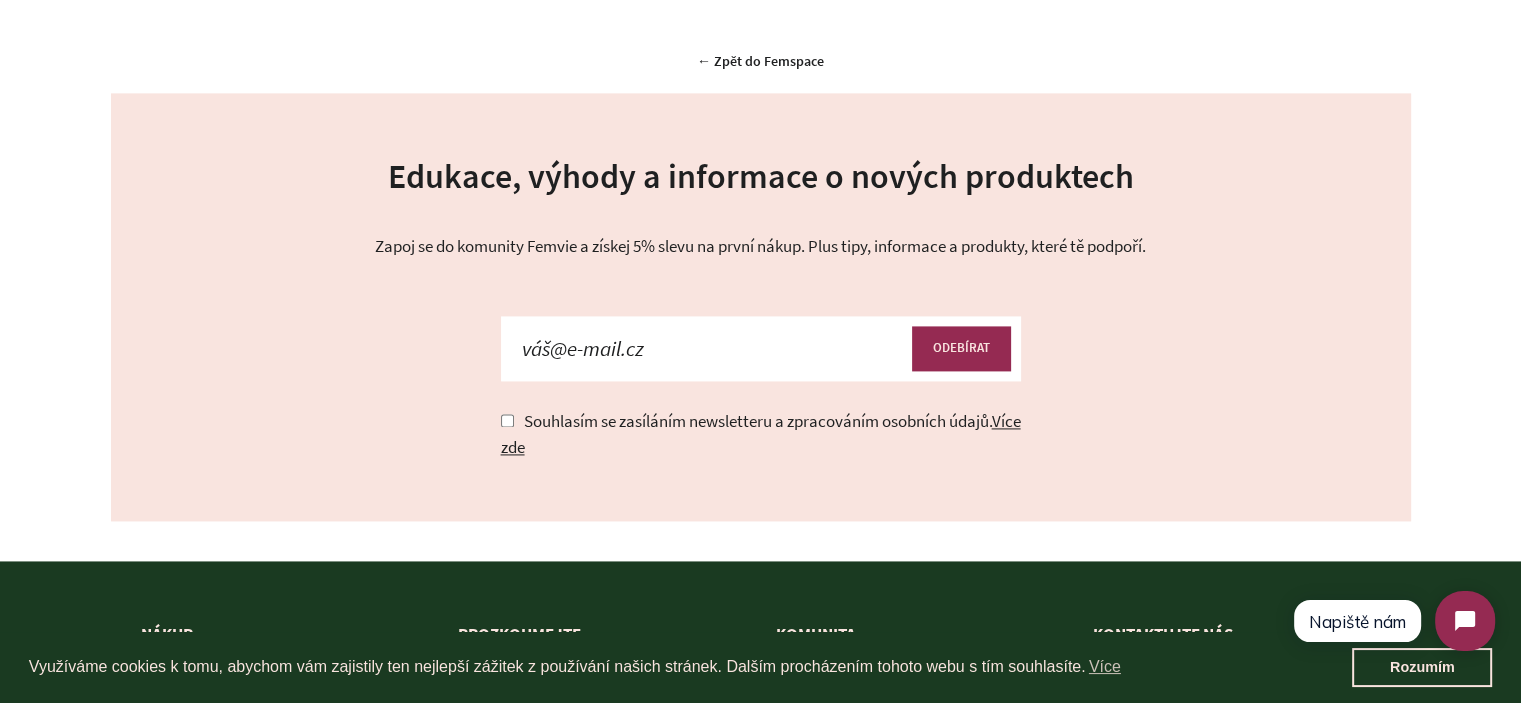 scroll, scrollTop: 2760, scrollLeft: 0, axis: vertical 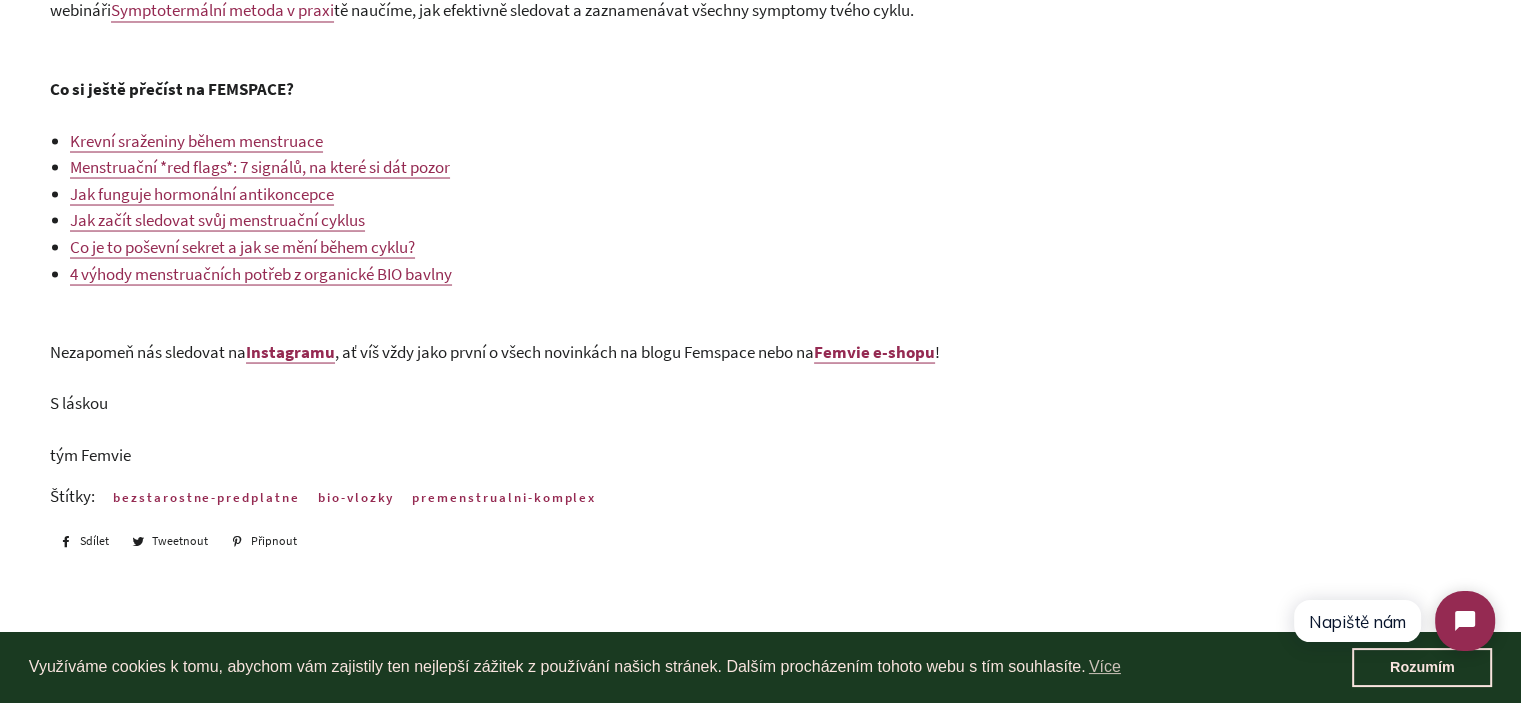 click on "Menstruační *red flags*: 7 signálů, na které si dát pozor" at bounding box center [260, 166] 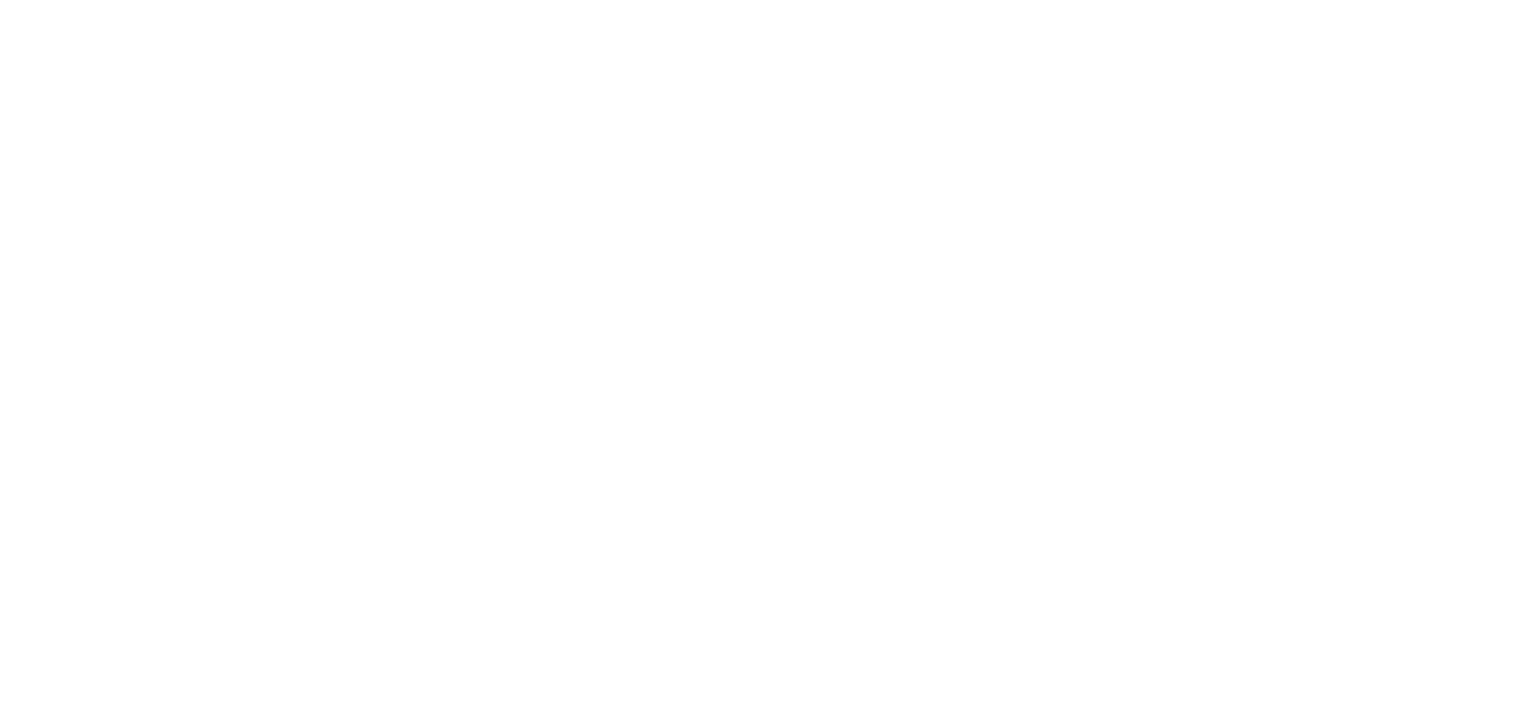 scroll, scrollTop: 0, scrollLeft: 0, axis: both 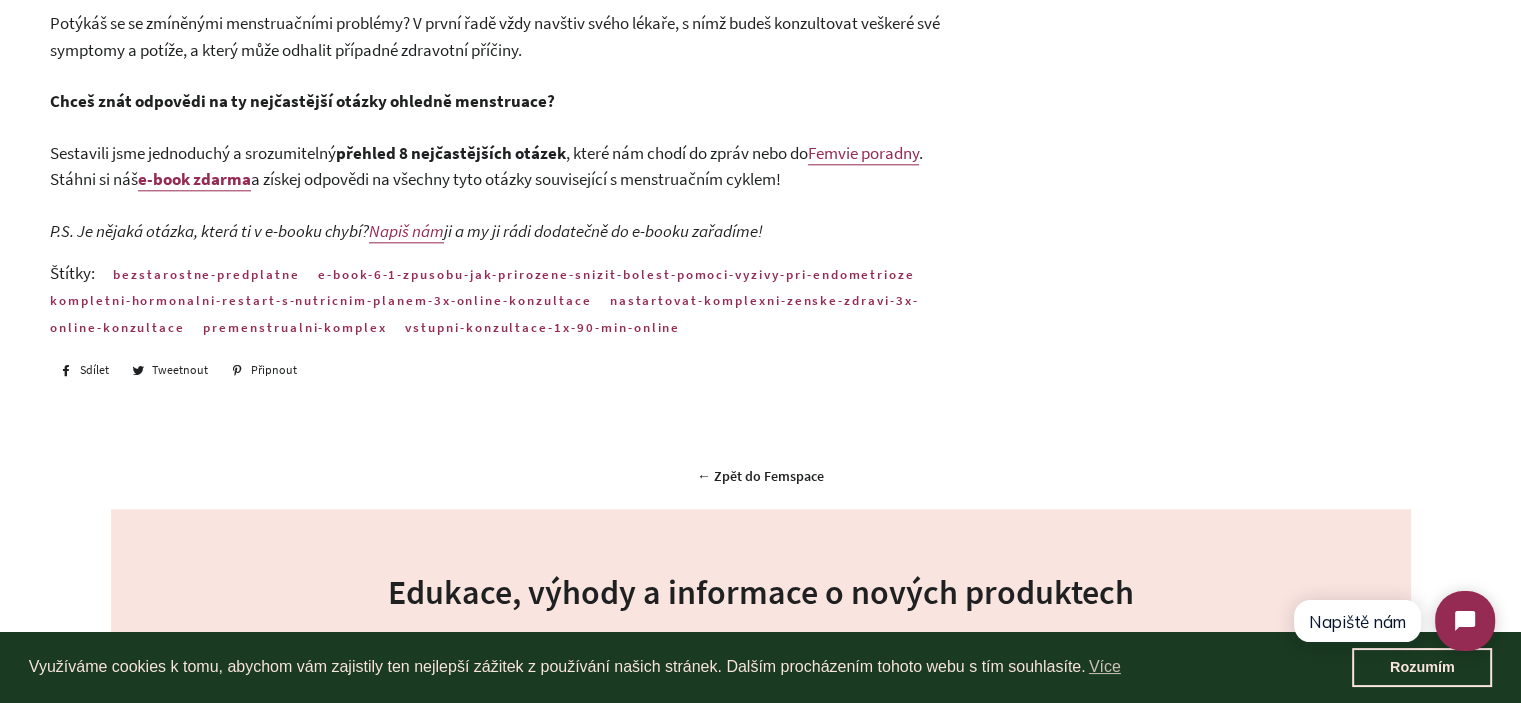 click on "e-book zdarma" at bounding box center (194, 179) 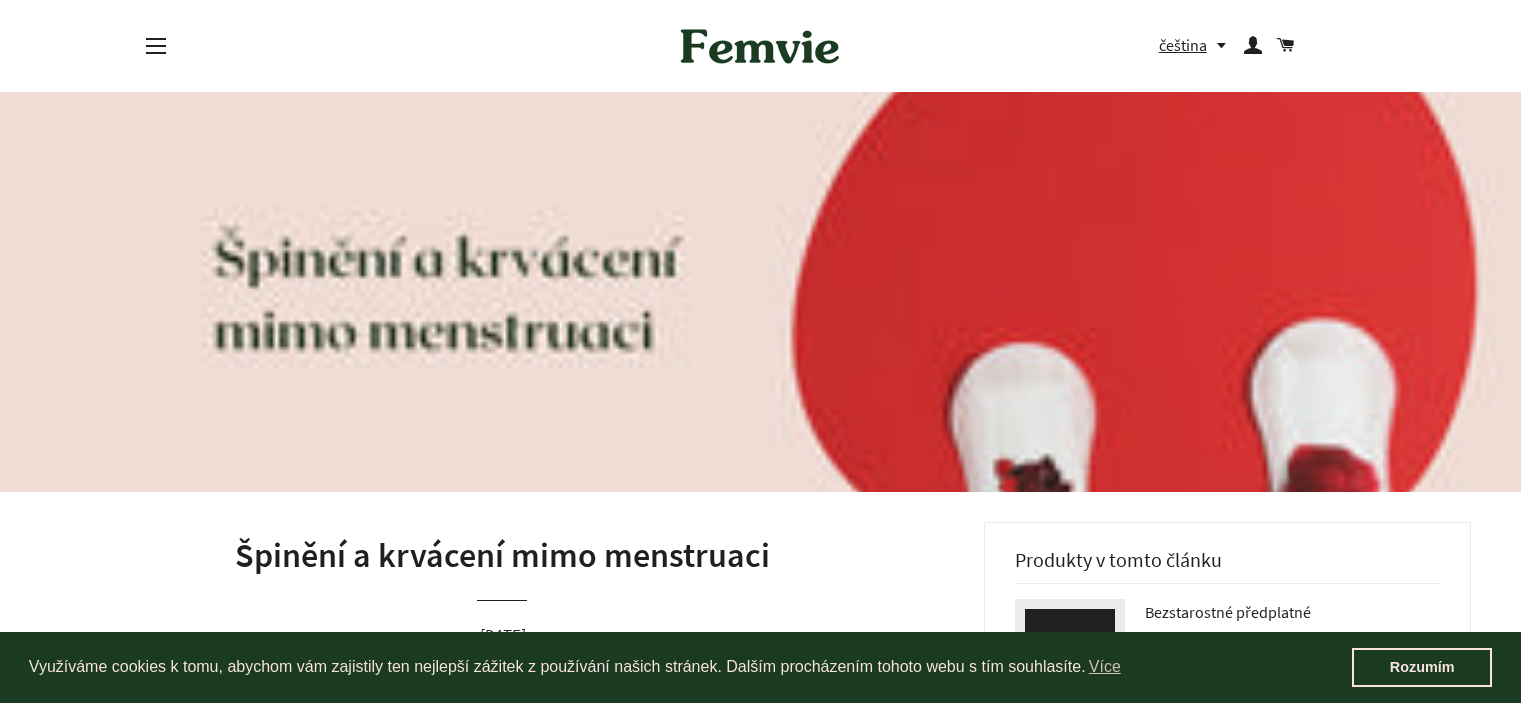 scroll, scrollTop: 3720, scrollLeft: 0, axis: vertical 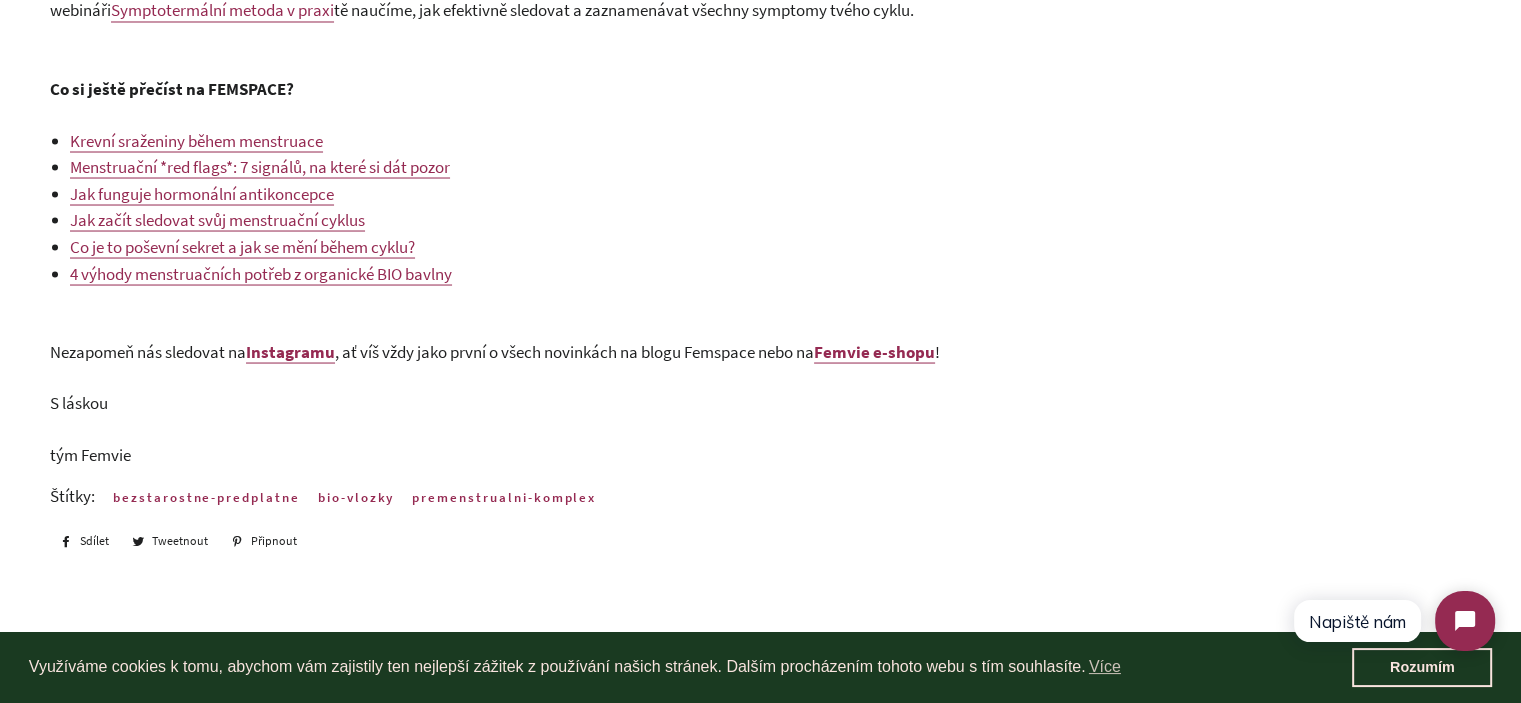 click on "Jak funguje hormonální antikoncepce" at bounding box center (202, 193) 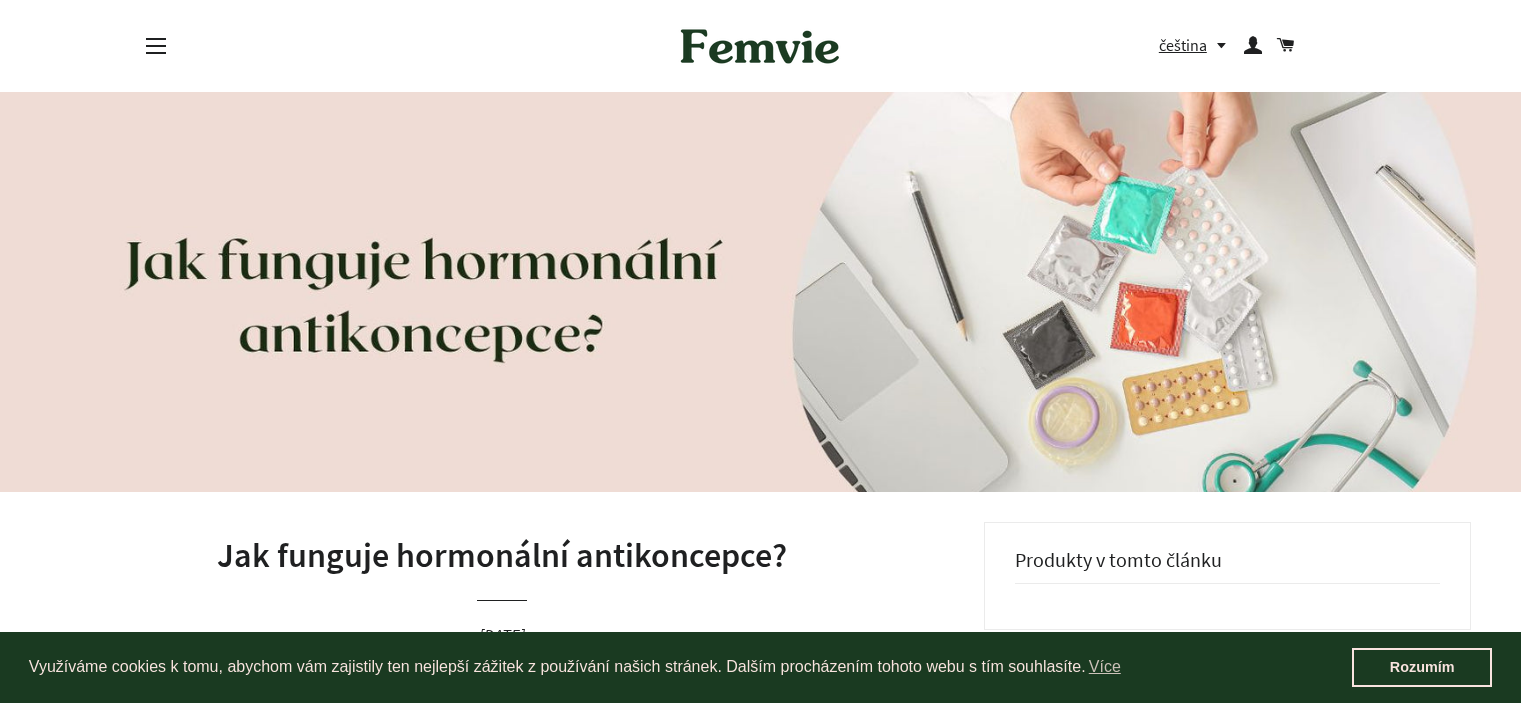 scroll, scrollTop: 0, scrollLeft: 0, axis: both 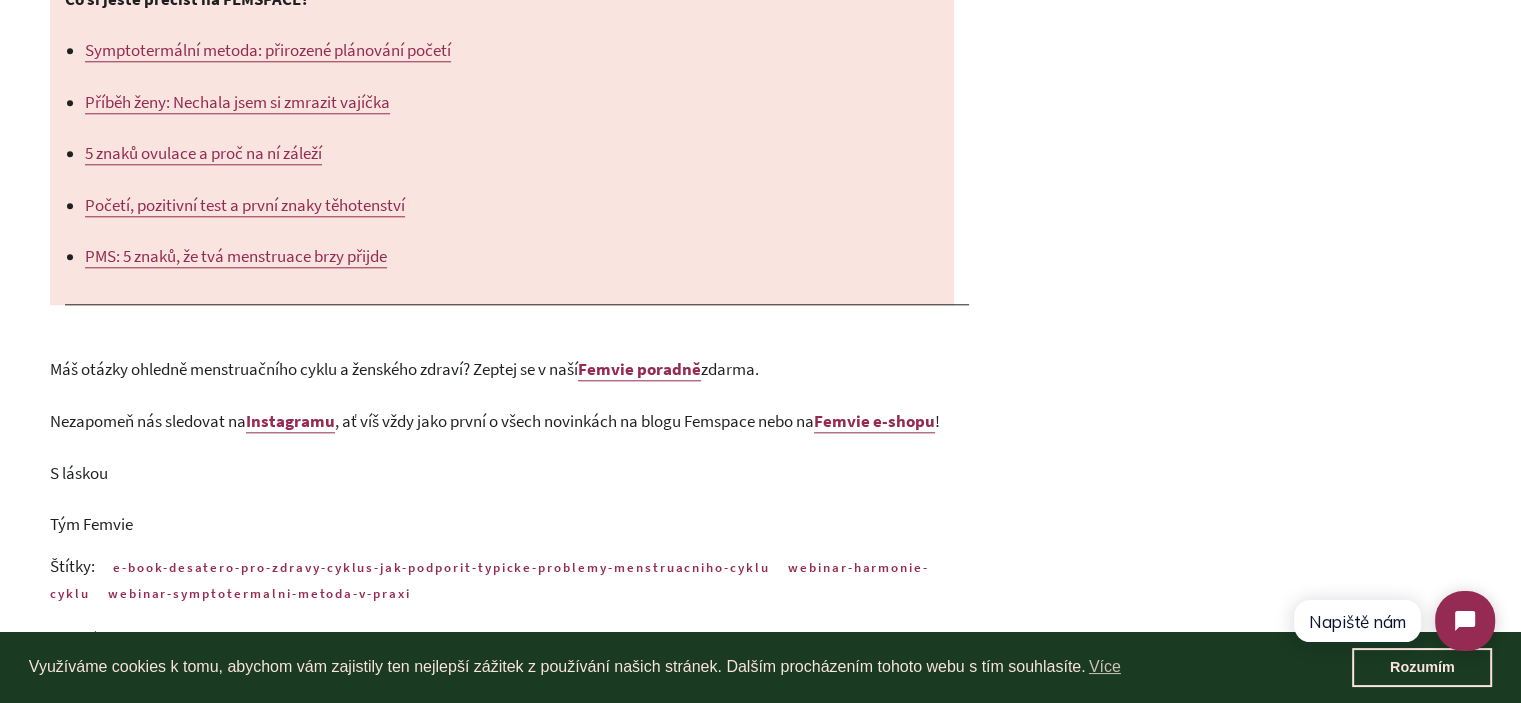 click on "5 znaků ovulace a proč na ní záleží" at bounding box center (203, 153) 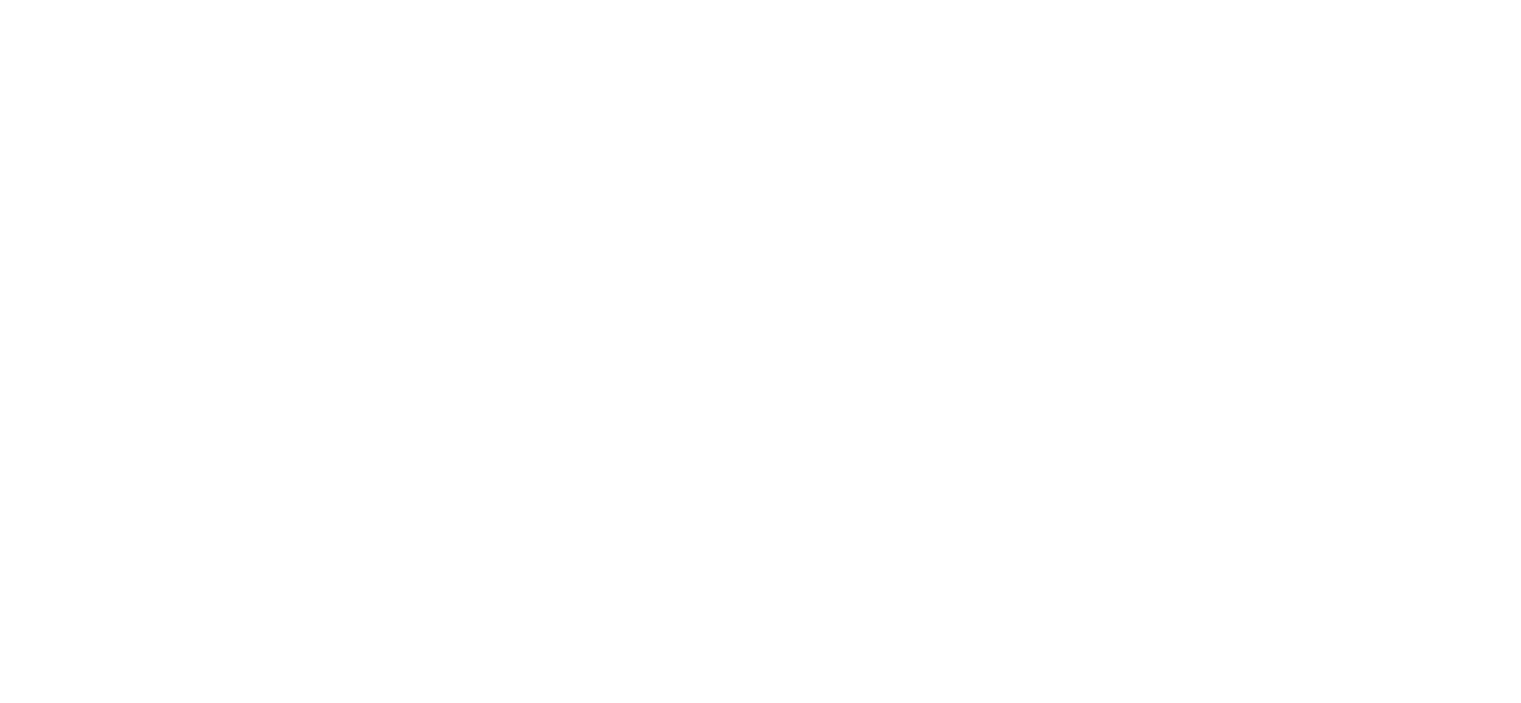 scroll, scrollTop: 0, scrollLeft: 0, axis: both 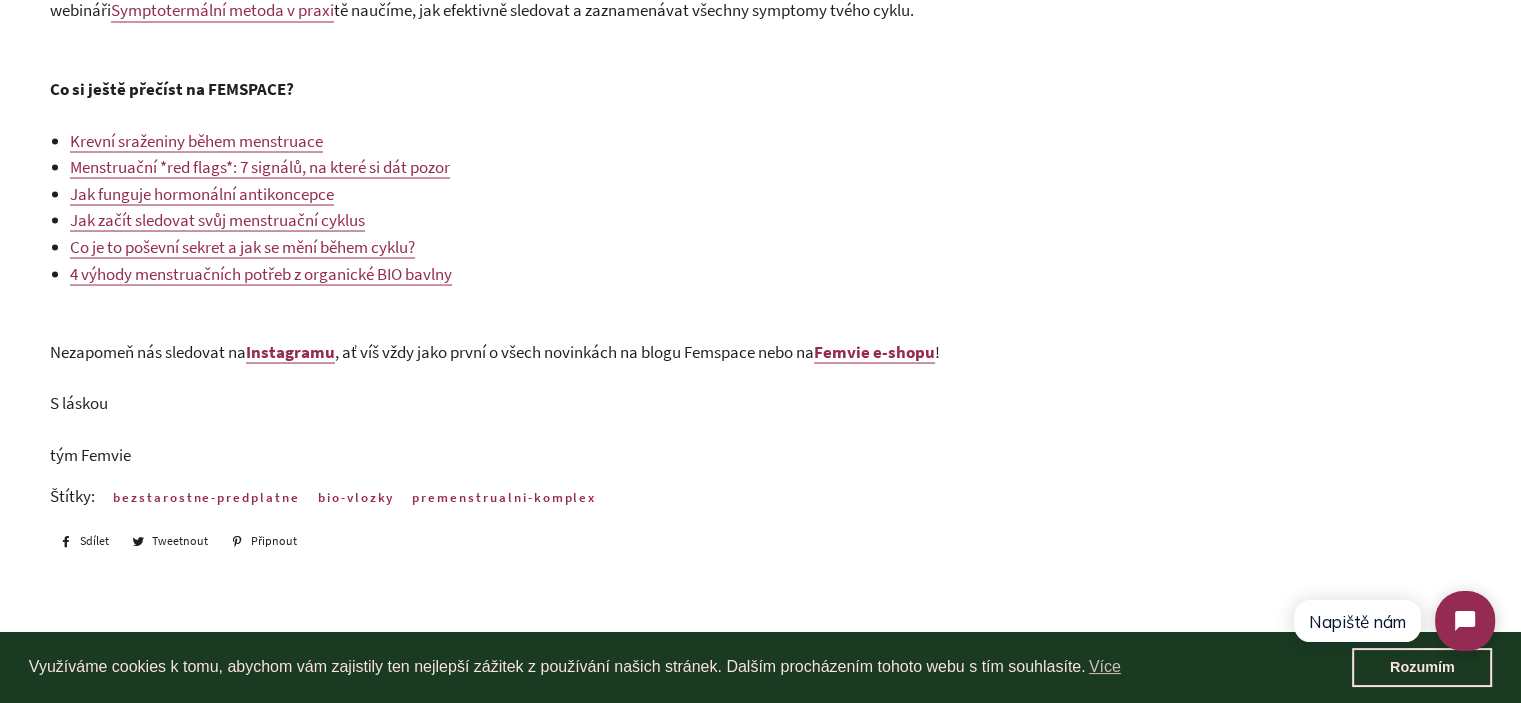 click on "Co je to poševní sekret a jak se mění během cyklu?" at bounding box center [242, 246] 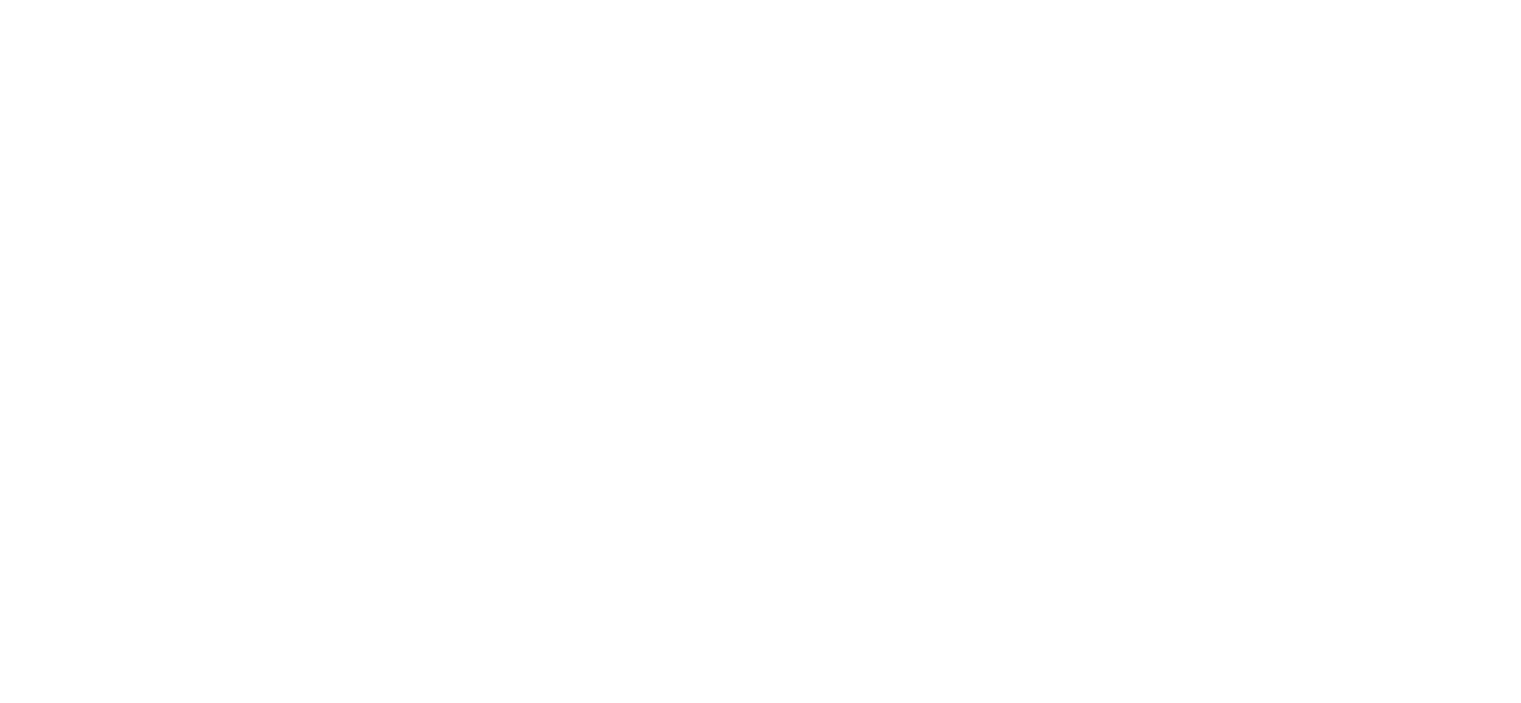scroll, scrollTop: 0, scrollLeft: 0, axis: both 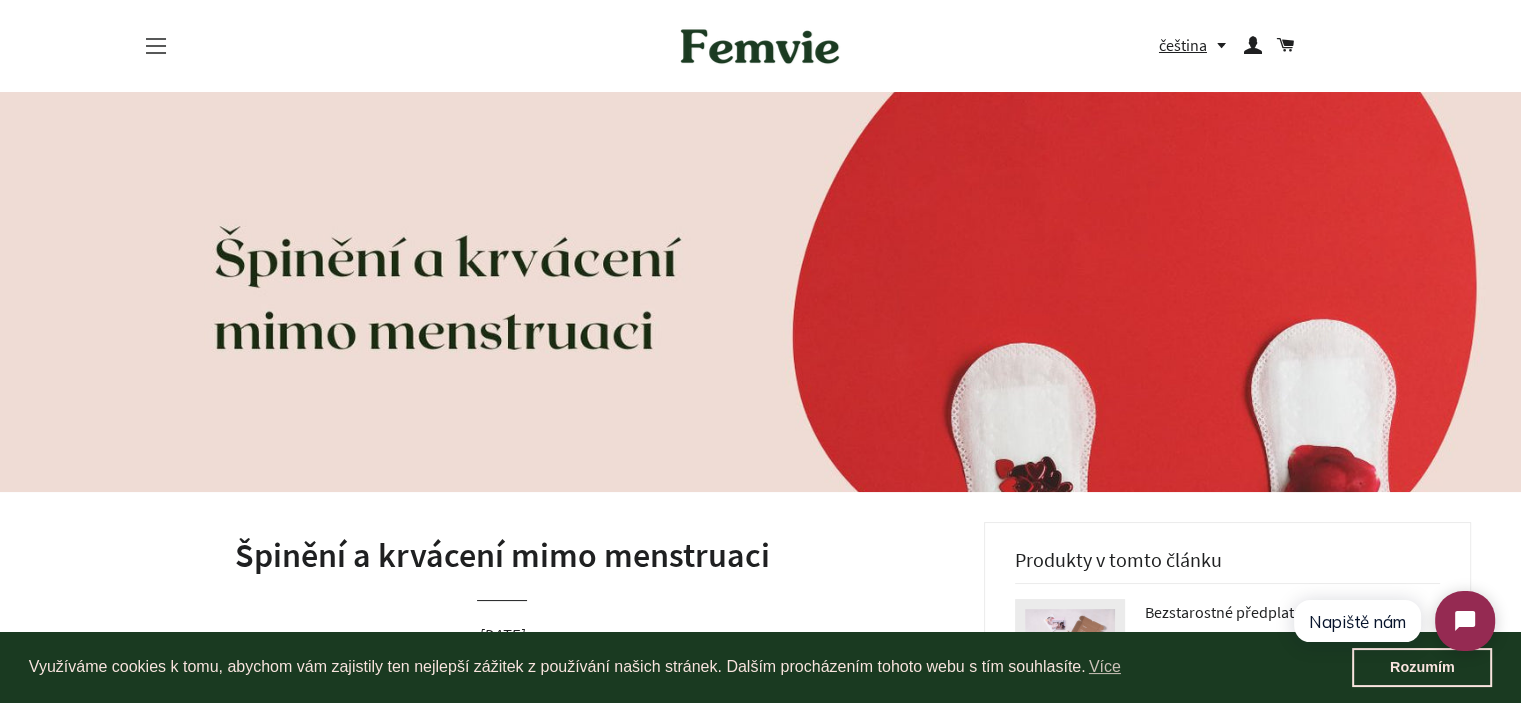 click on "Navigace na webu" at bounding box center (156, 46) 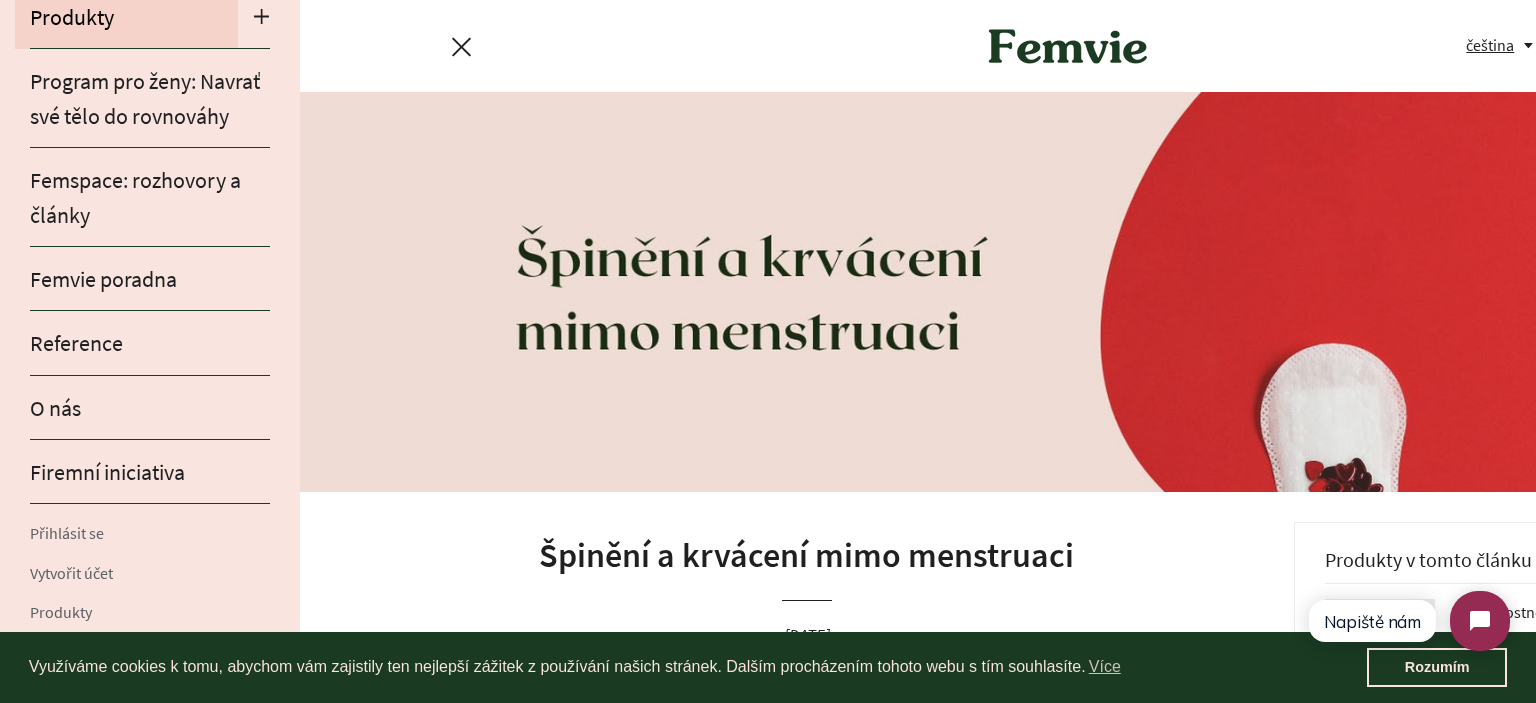 click on "Produkty" at bounding box center (126, 17) 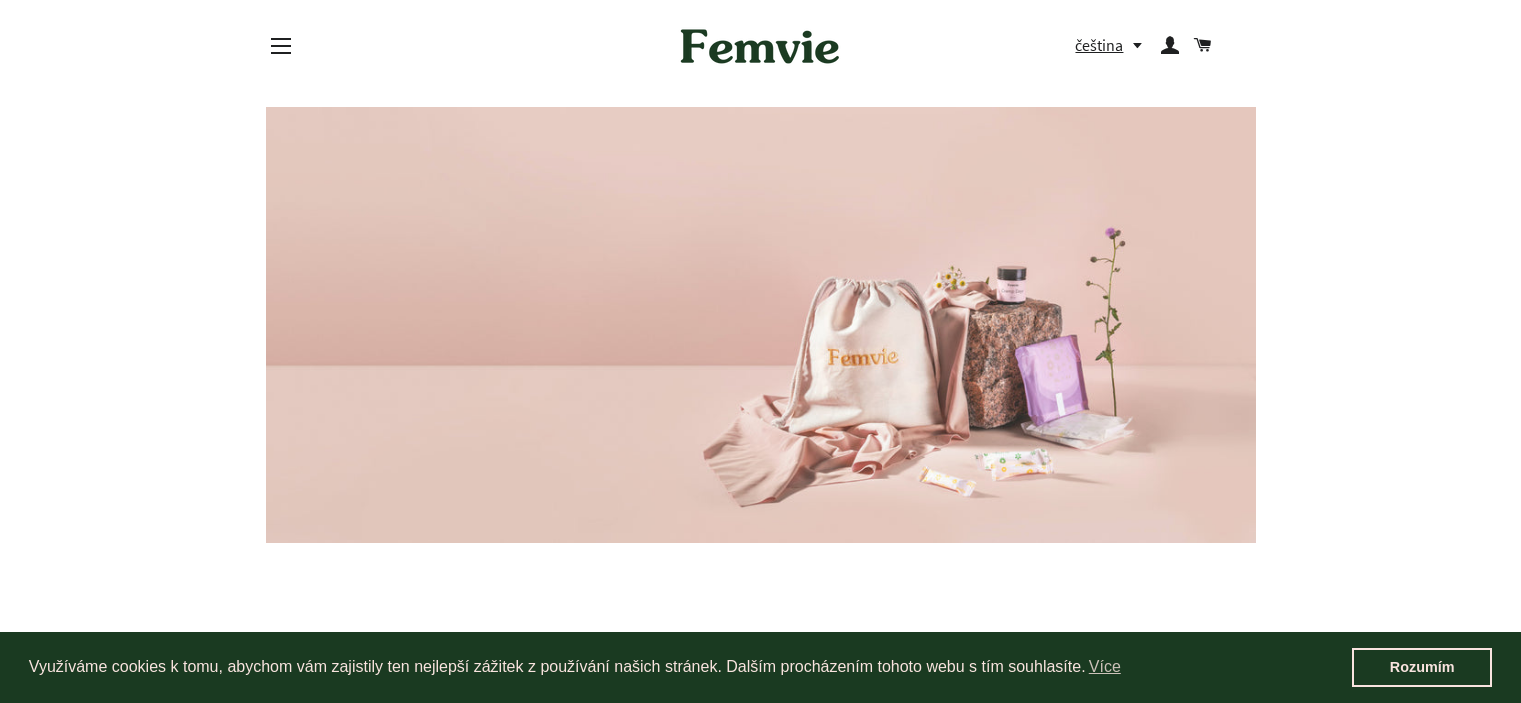 scroll, scrollTop: 0, scrollLeft: 0, axis: both 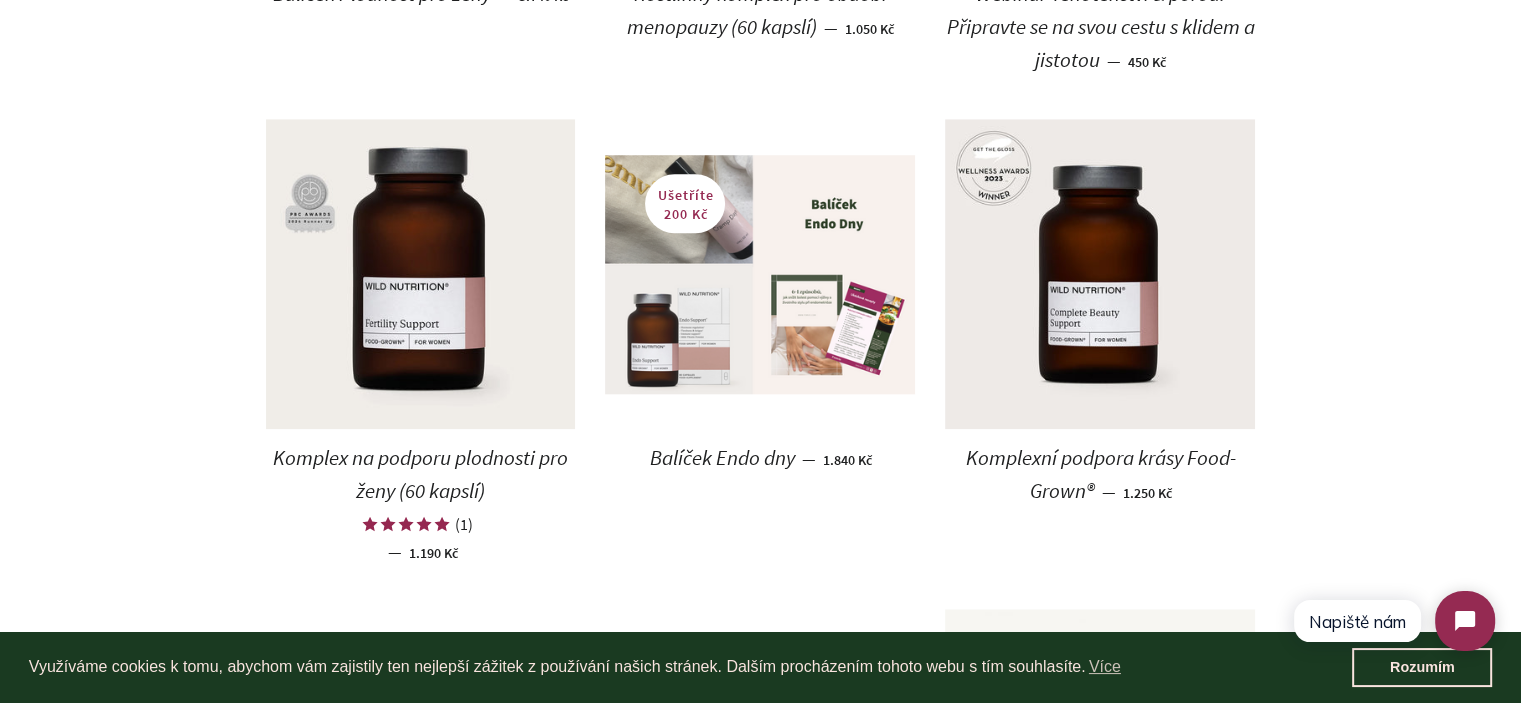 click at bounding box center (760, 274) 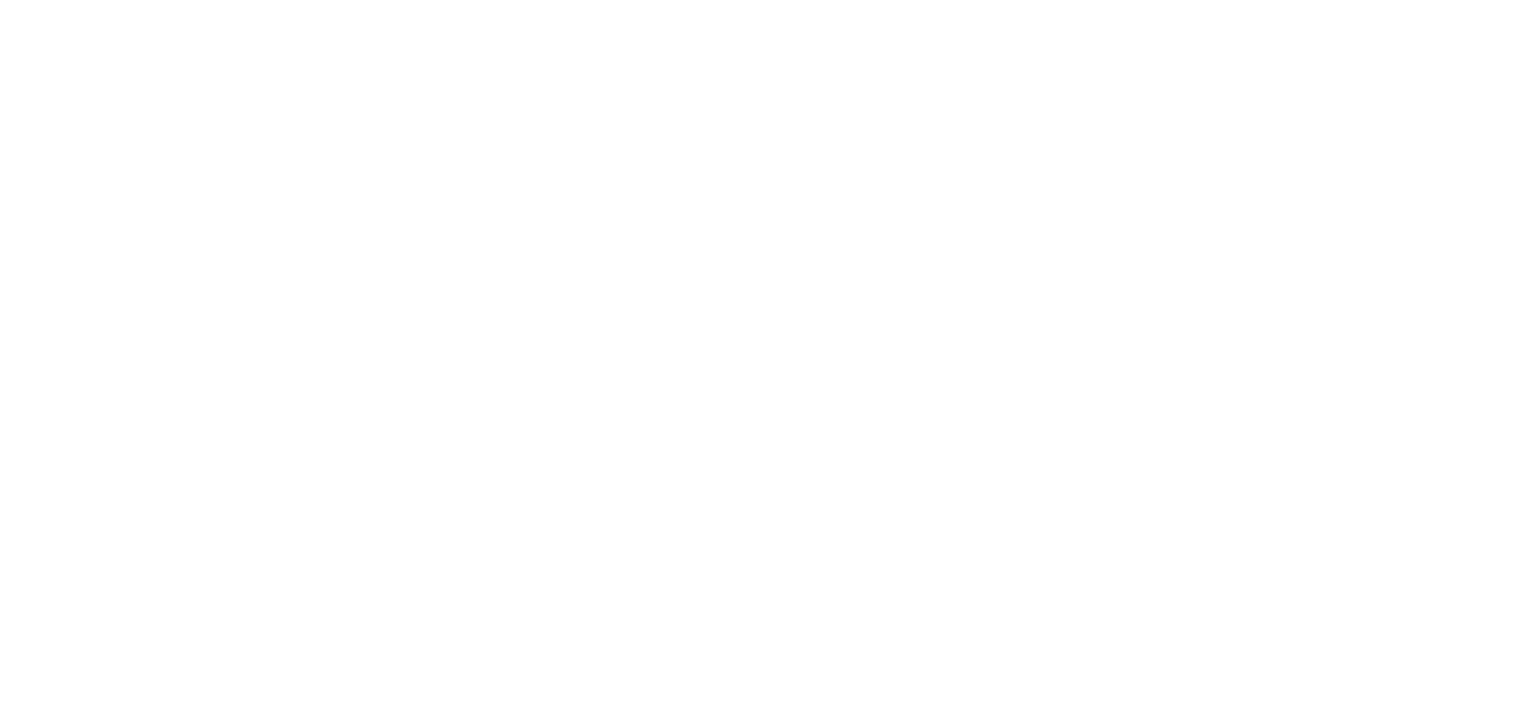 scroll, scrollTop: 0, scrollLeft: 0, axis: both 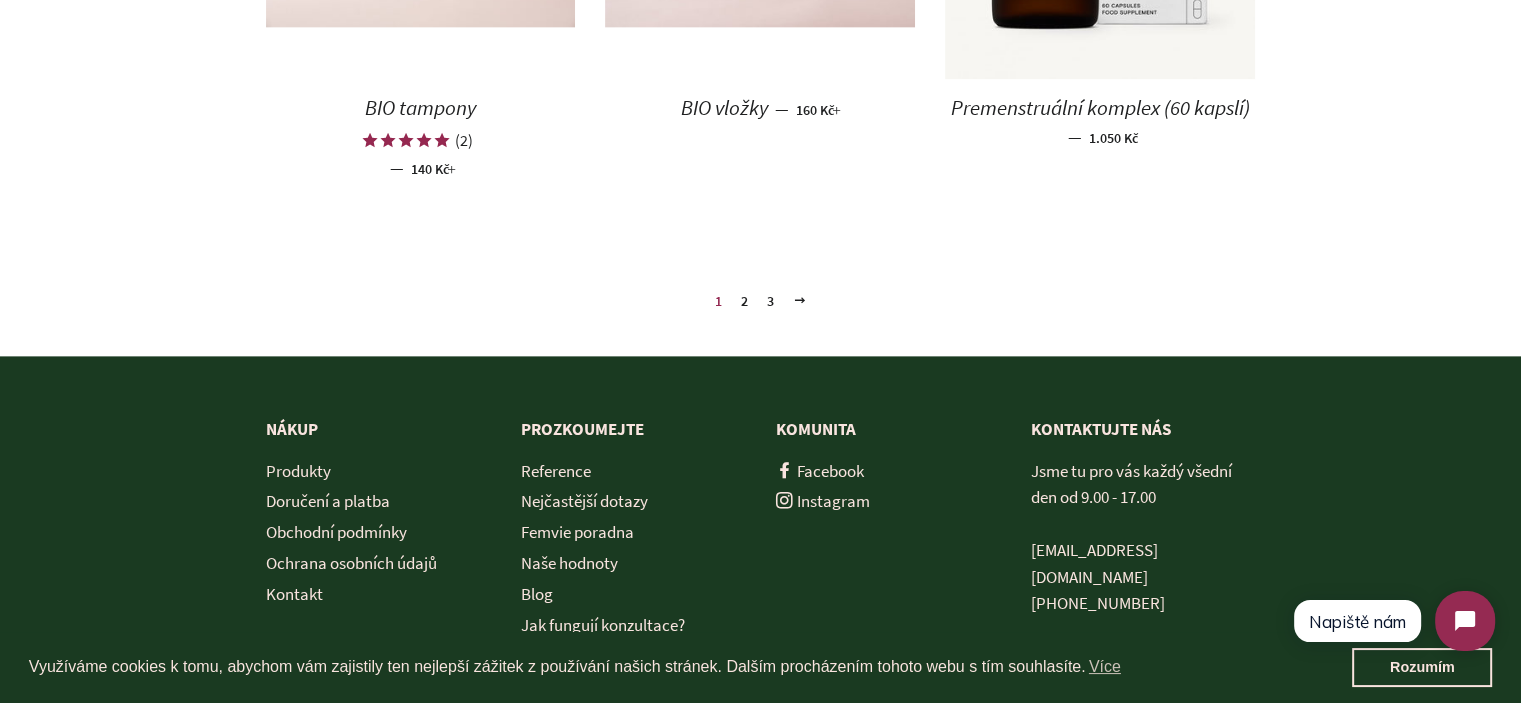 click on "2" at bounding box center [744, 301] 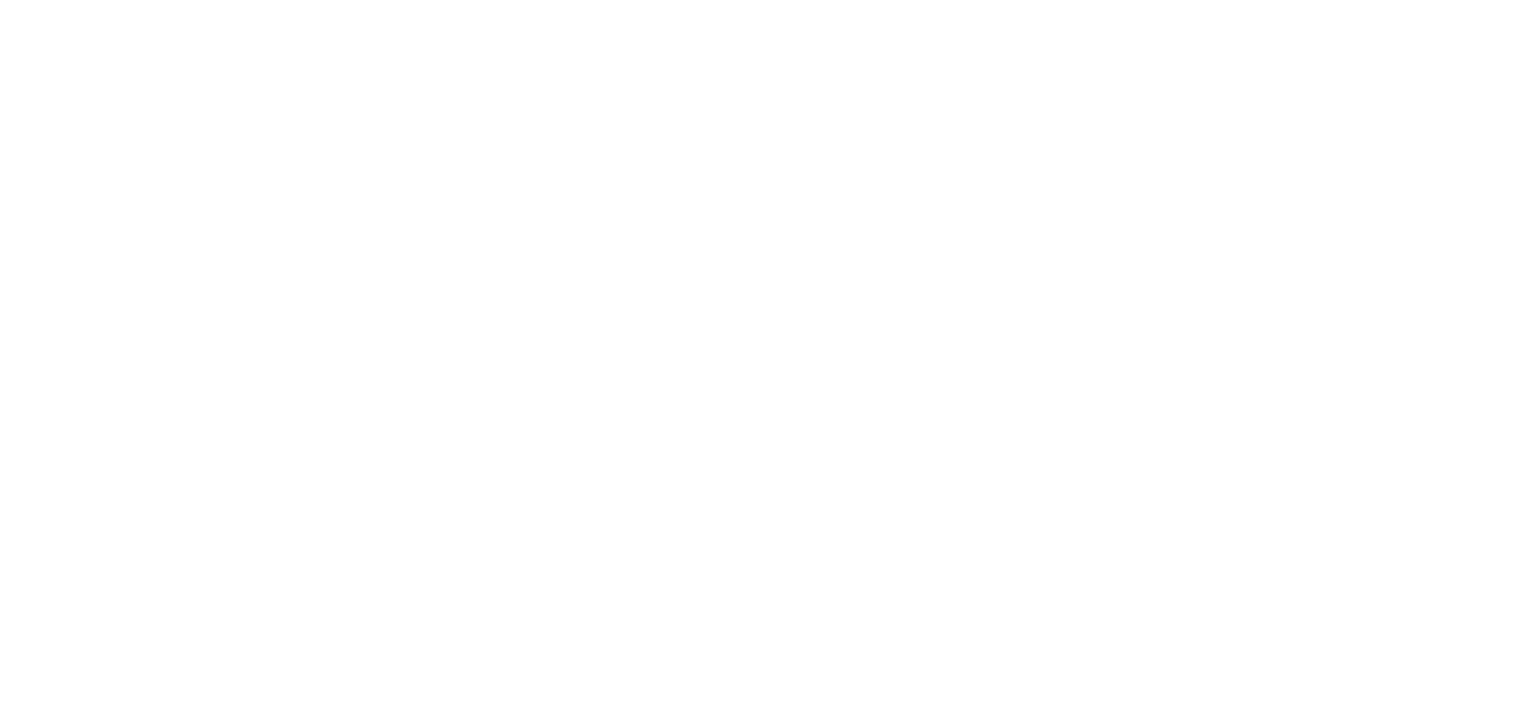 scroll, scrollTop: 0, scrollLeft: 0, axis: both 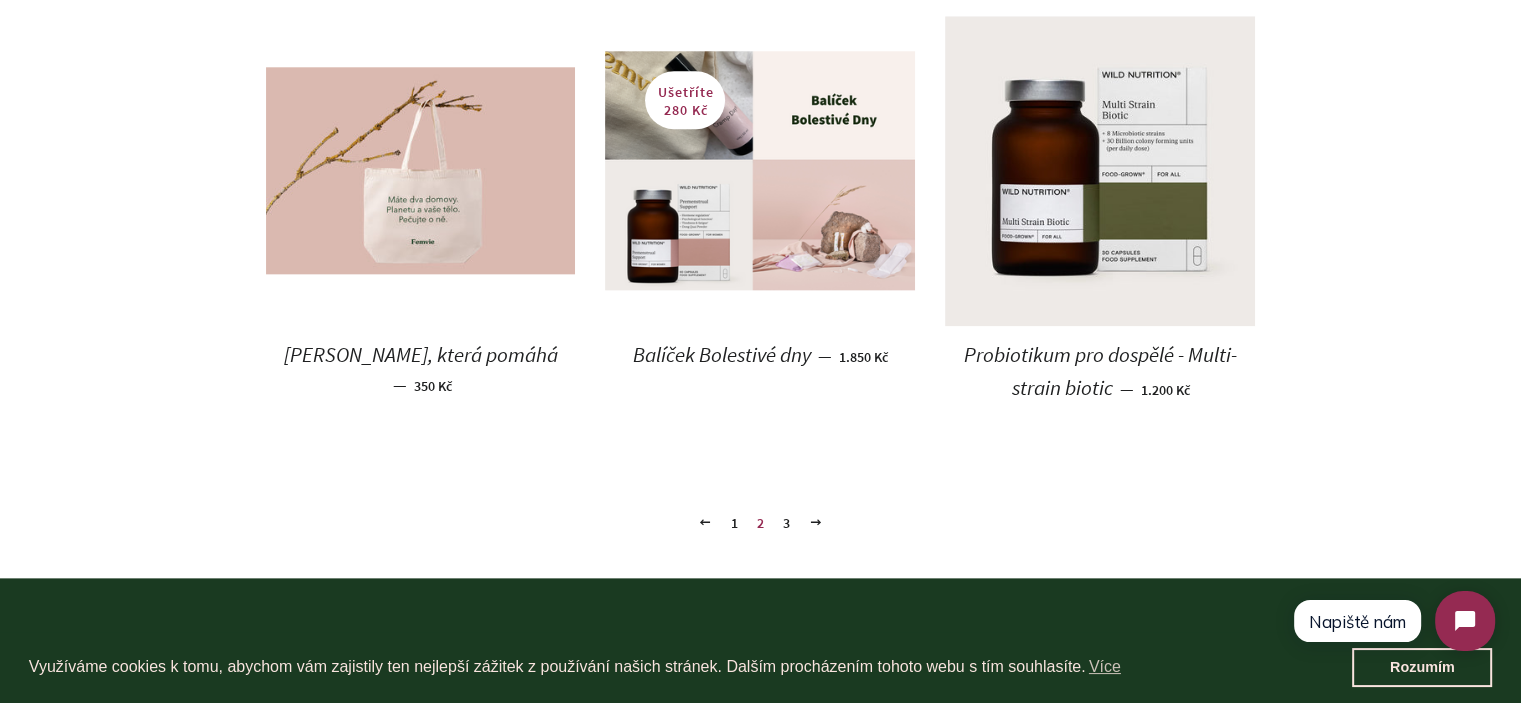 click on "3" at bounding box center (786, 523) 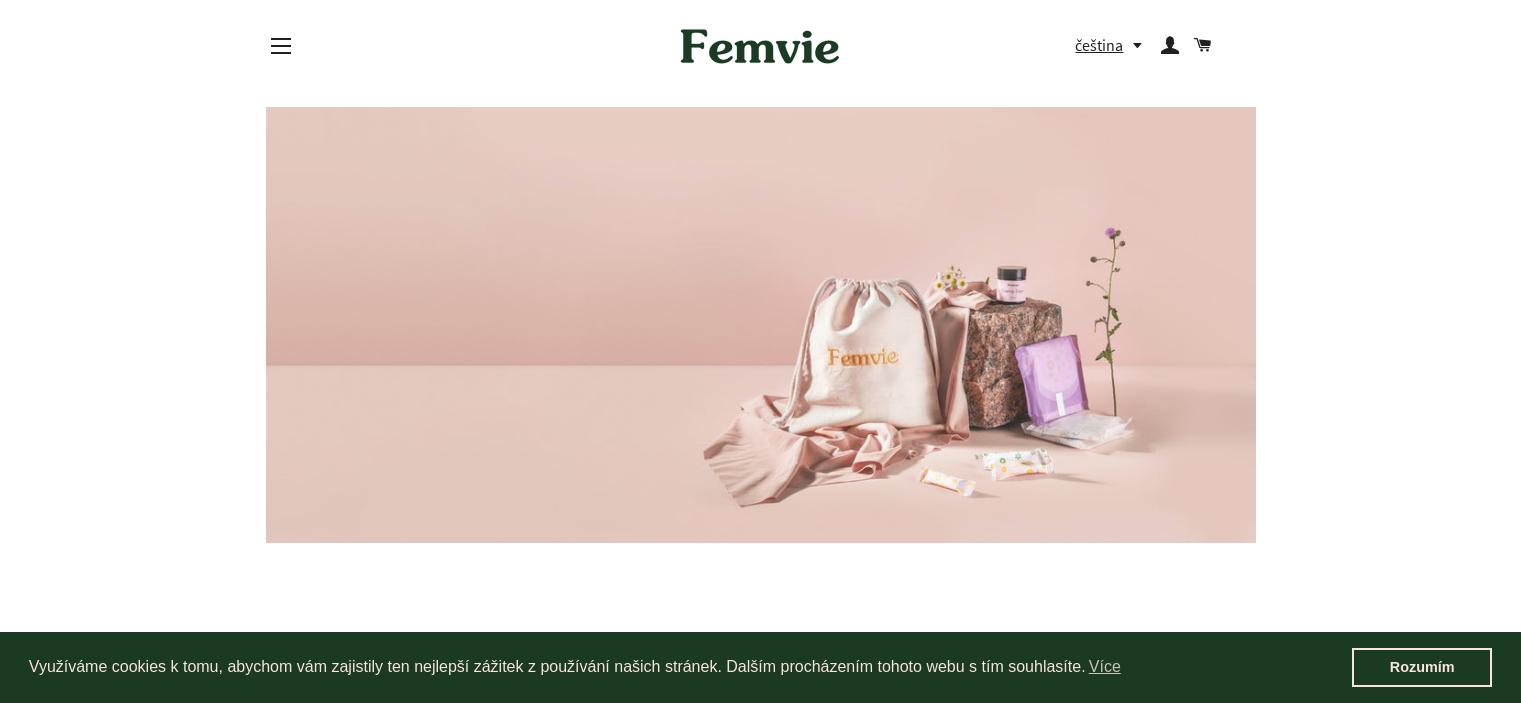 scroll, scrollTop: 0, scrollLeft: 0, axis: both 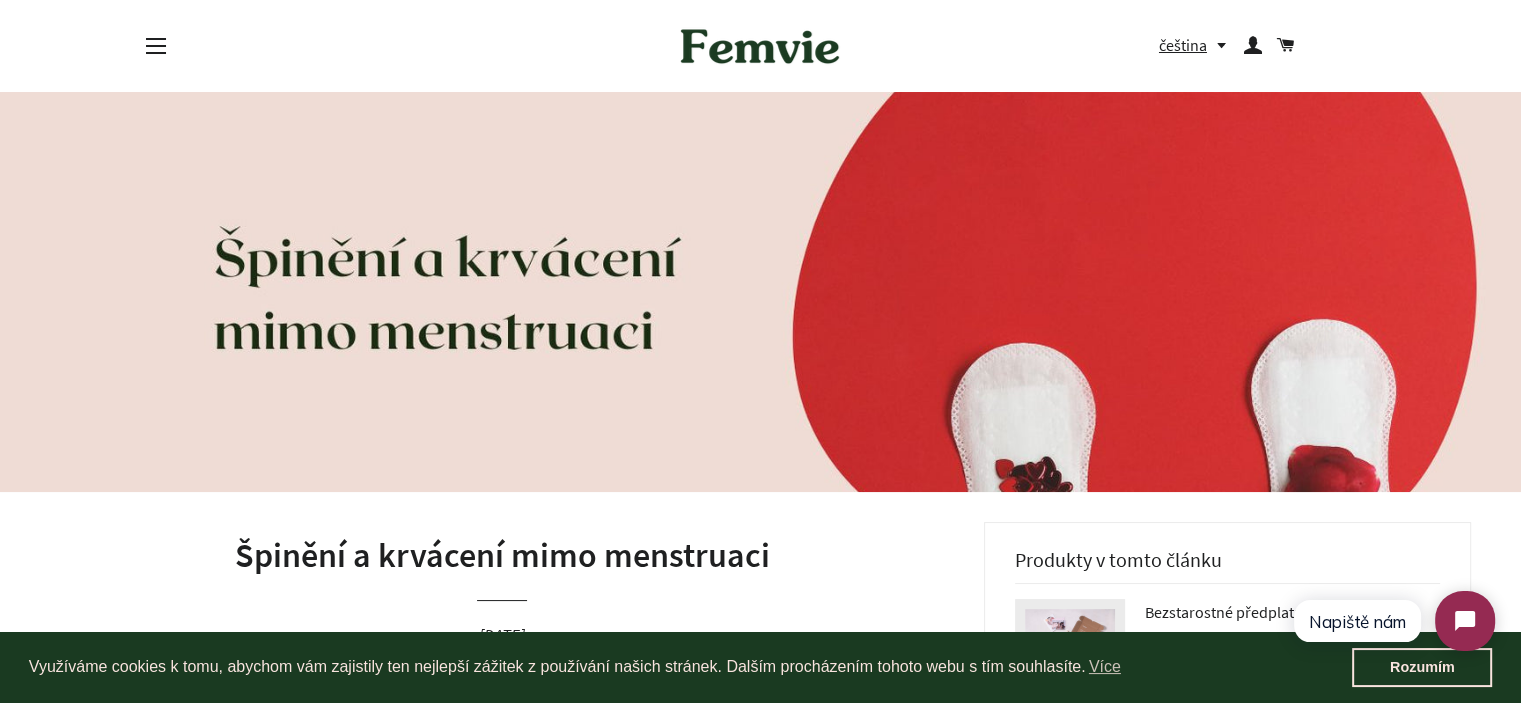 click at bounding box center (760, 46) 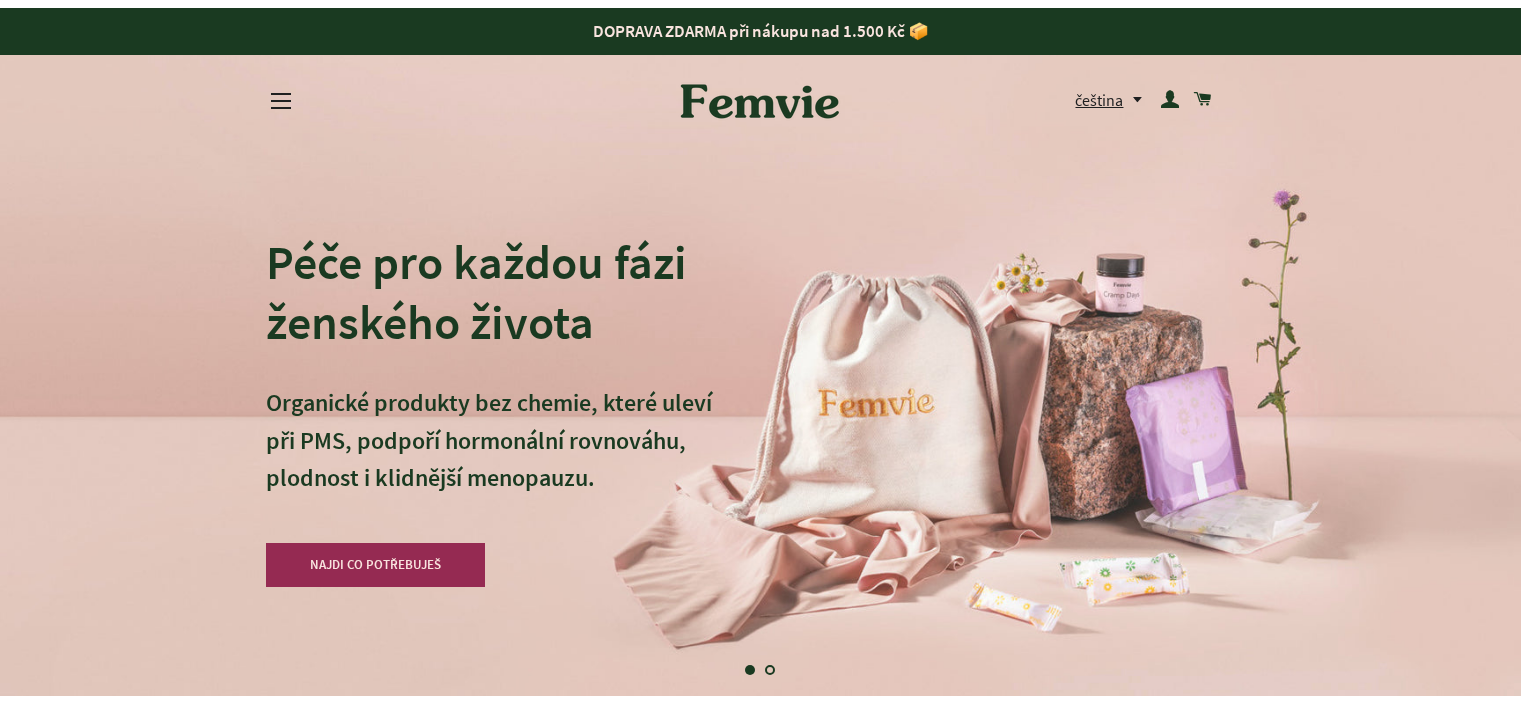 scroll, scrollTop: 0, scrollLeft: 0, axis: both 